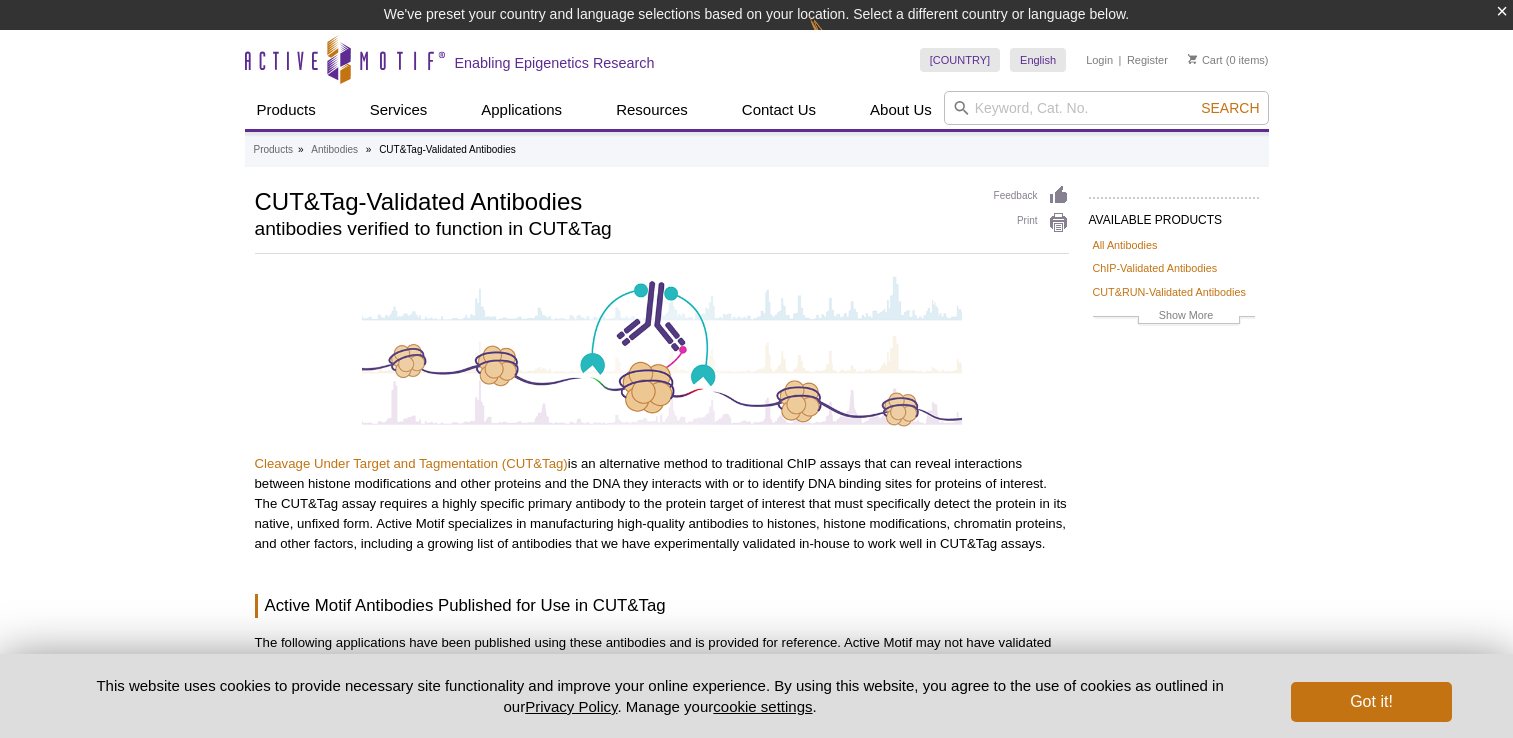 scroll, scrollTop: 0, scrollLeft: 0, axis: both 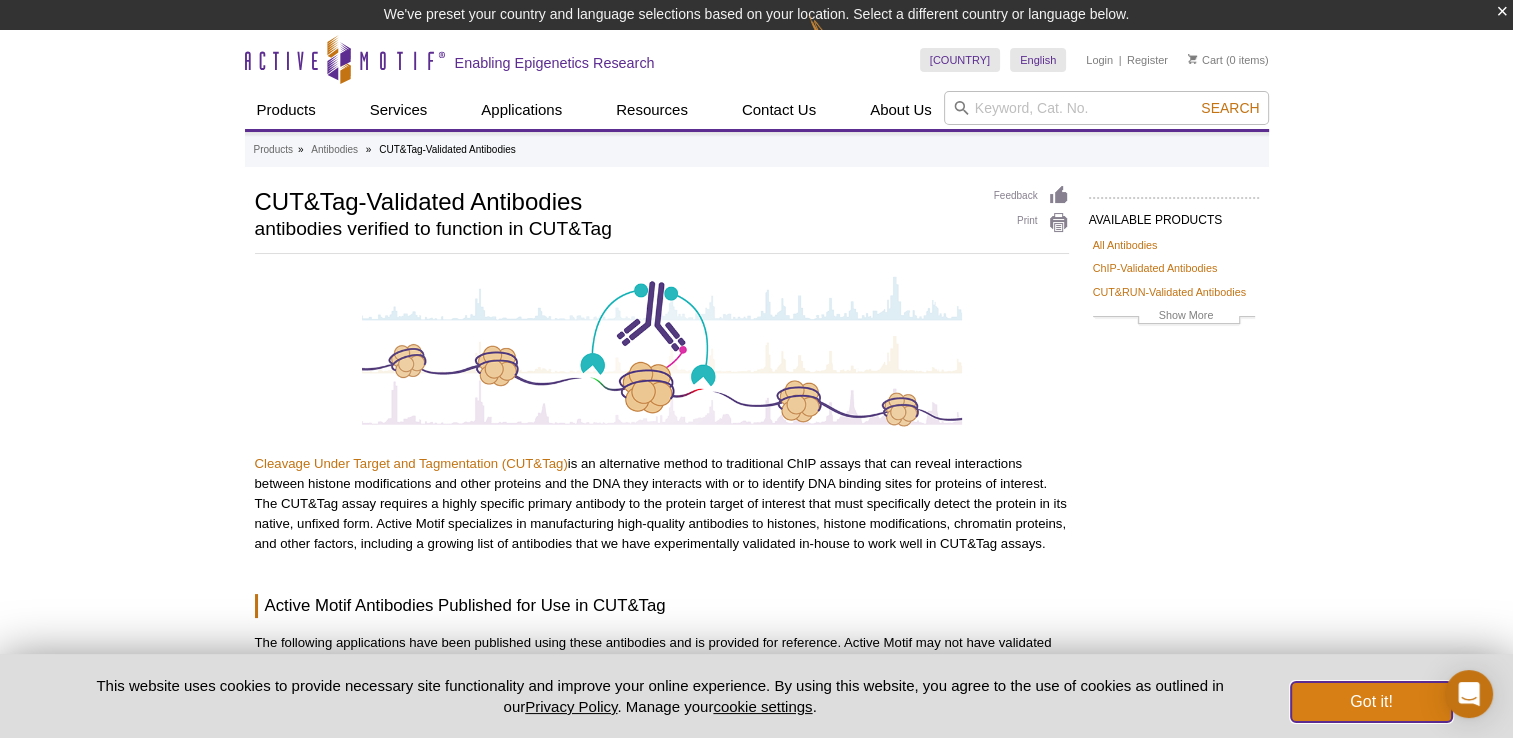 click on "Got it!" at bounding box center (1371, 702) 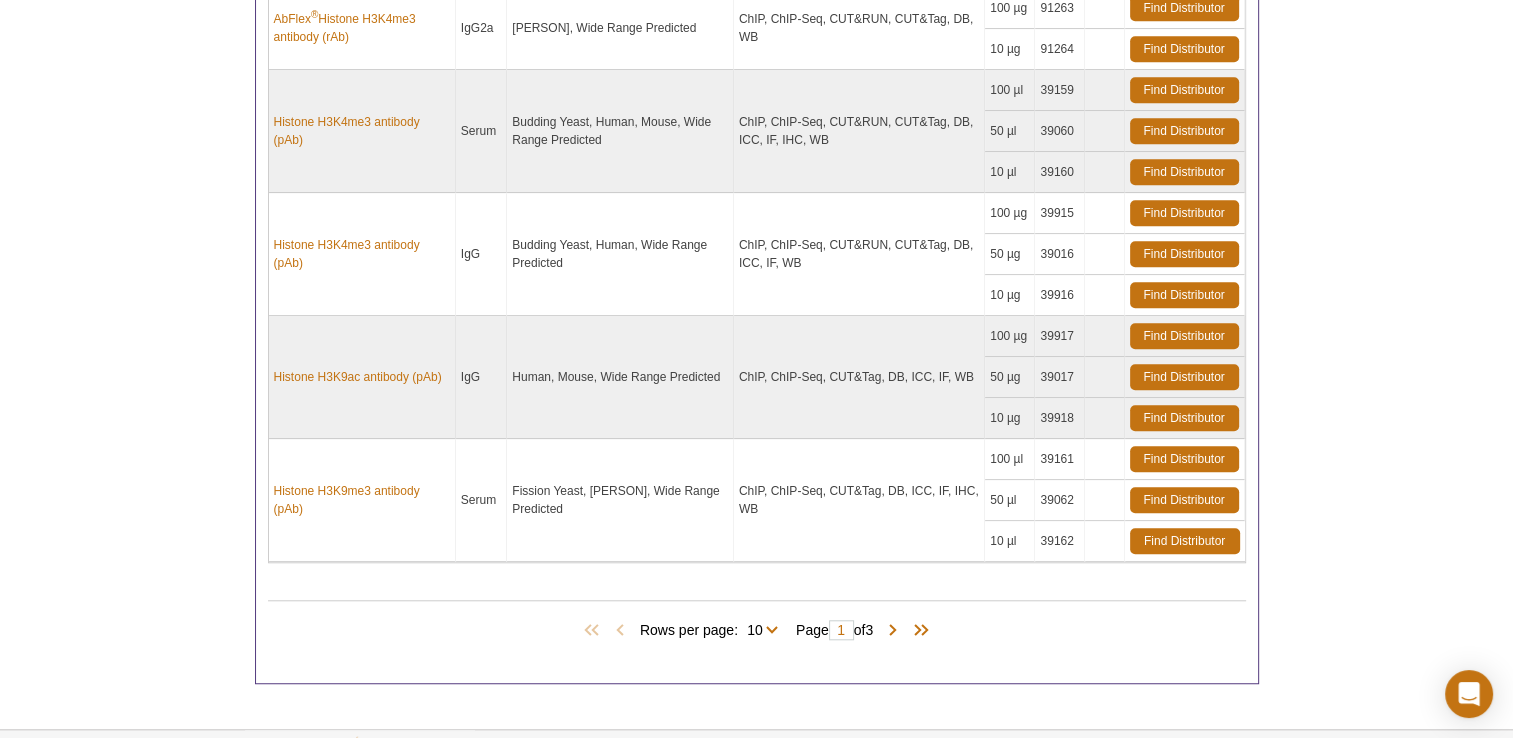scroll, scrollTop: 1656, scrollLeft: 0, axis: vertical 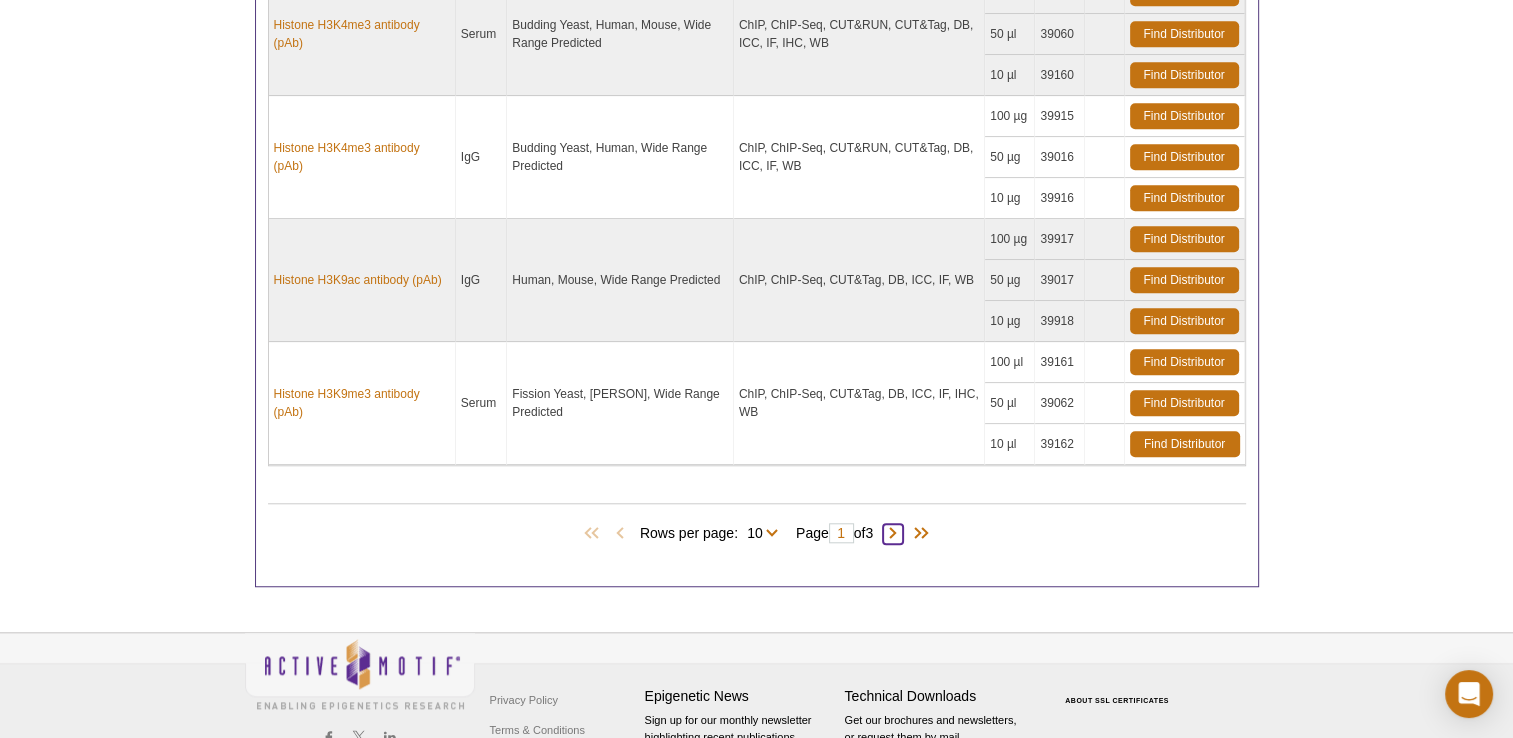 click at bounding box center [893, 534] 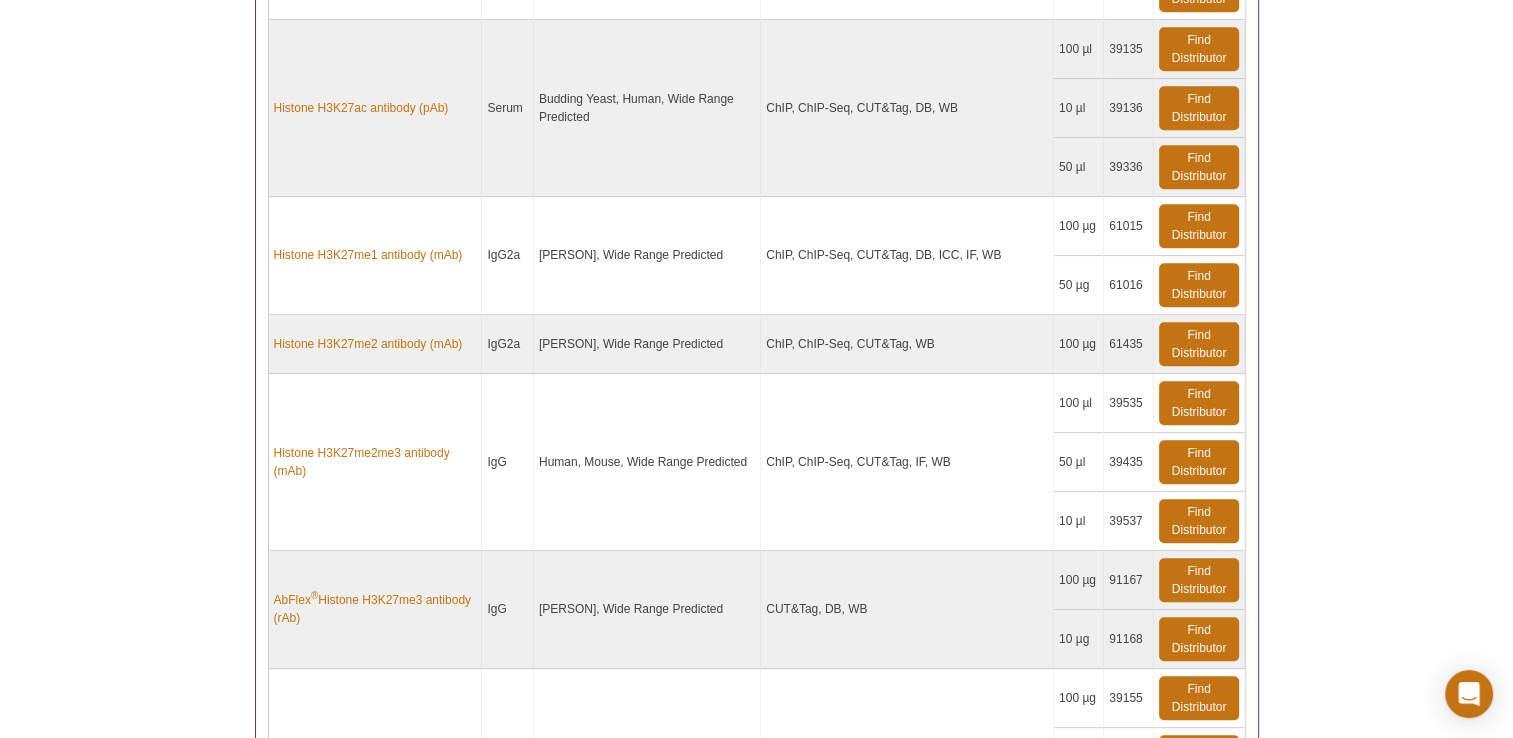 click on "Active Motif Logo
Enabling Epigenetics Research
0
Search
Skip to content
Active Motif Logo
Enabling Epigenetics Research
Spain
Australia
Austria
Belgium
Brazil
Canada
China" at bounding box center [756, -282] 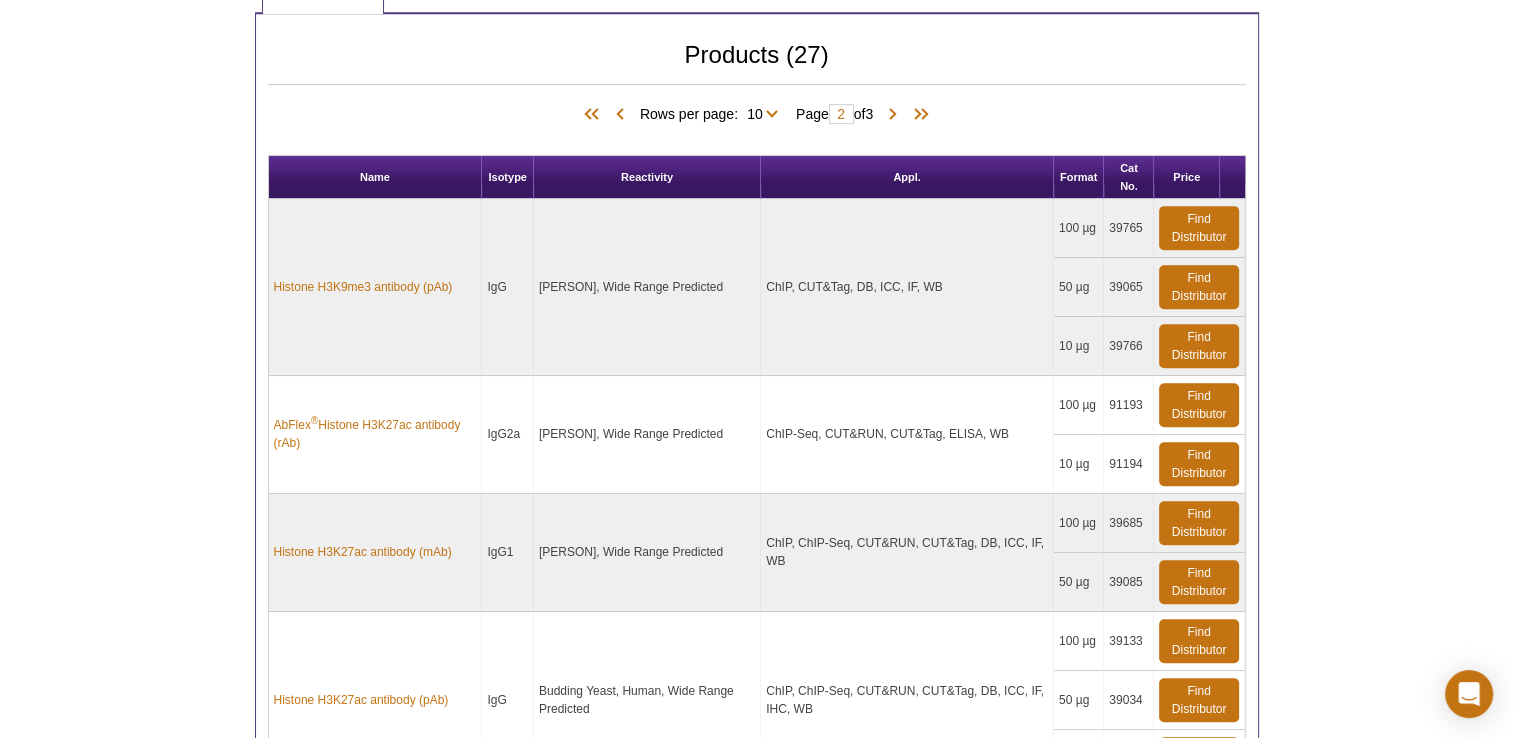 scroll, scrollTop: 982, scrollLeft: 0, axis: vertical 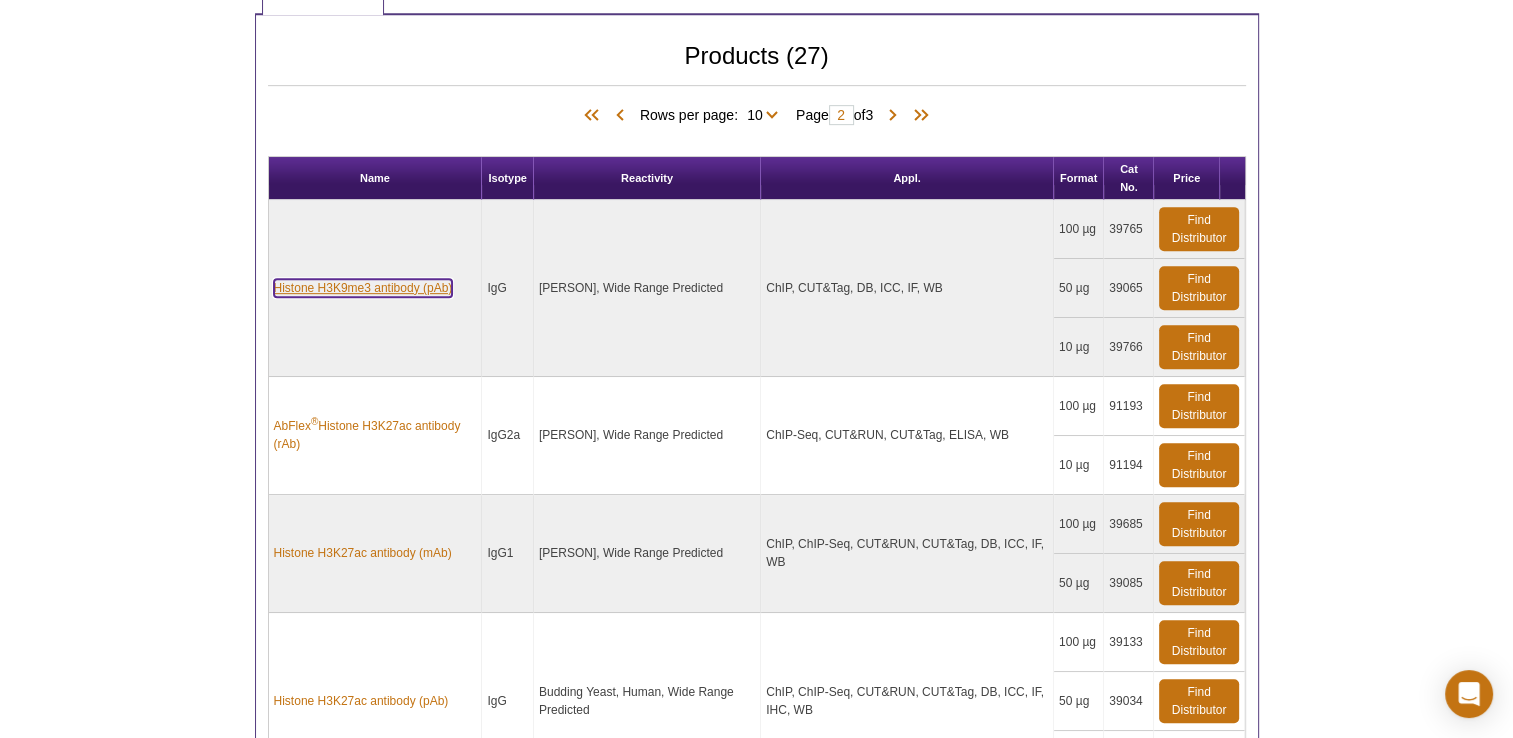 click on "Histone H3K9me3 antibody (pAb)" at bounding box center [363, 288] 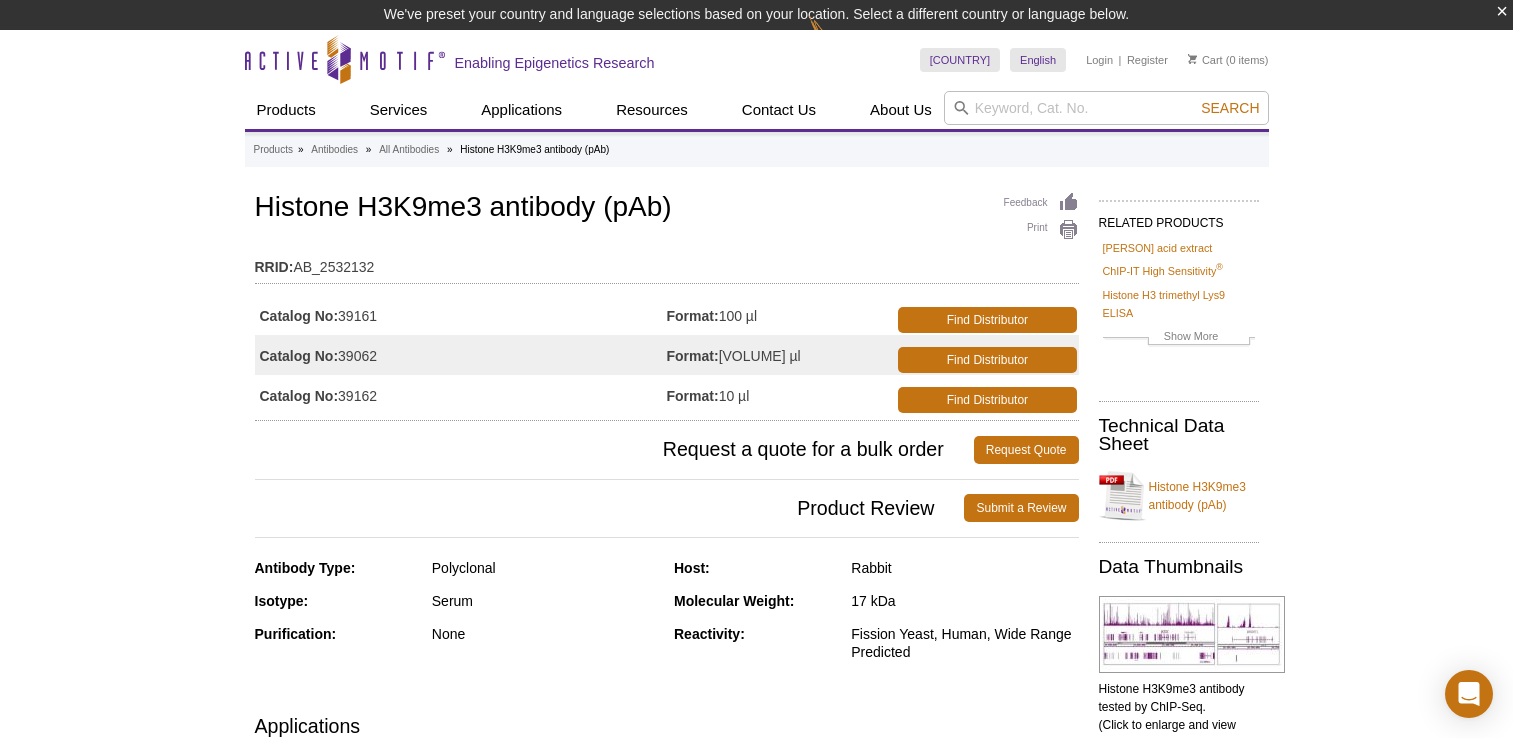 scroll, scrollTop: 0, scrollLeft: 0, axis: both 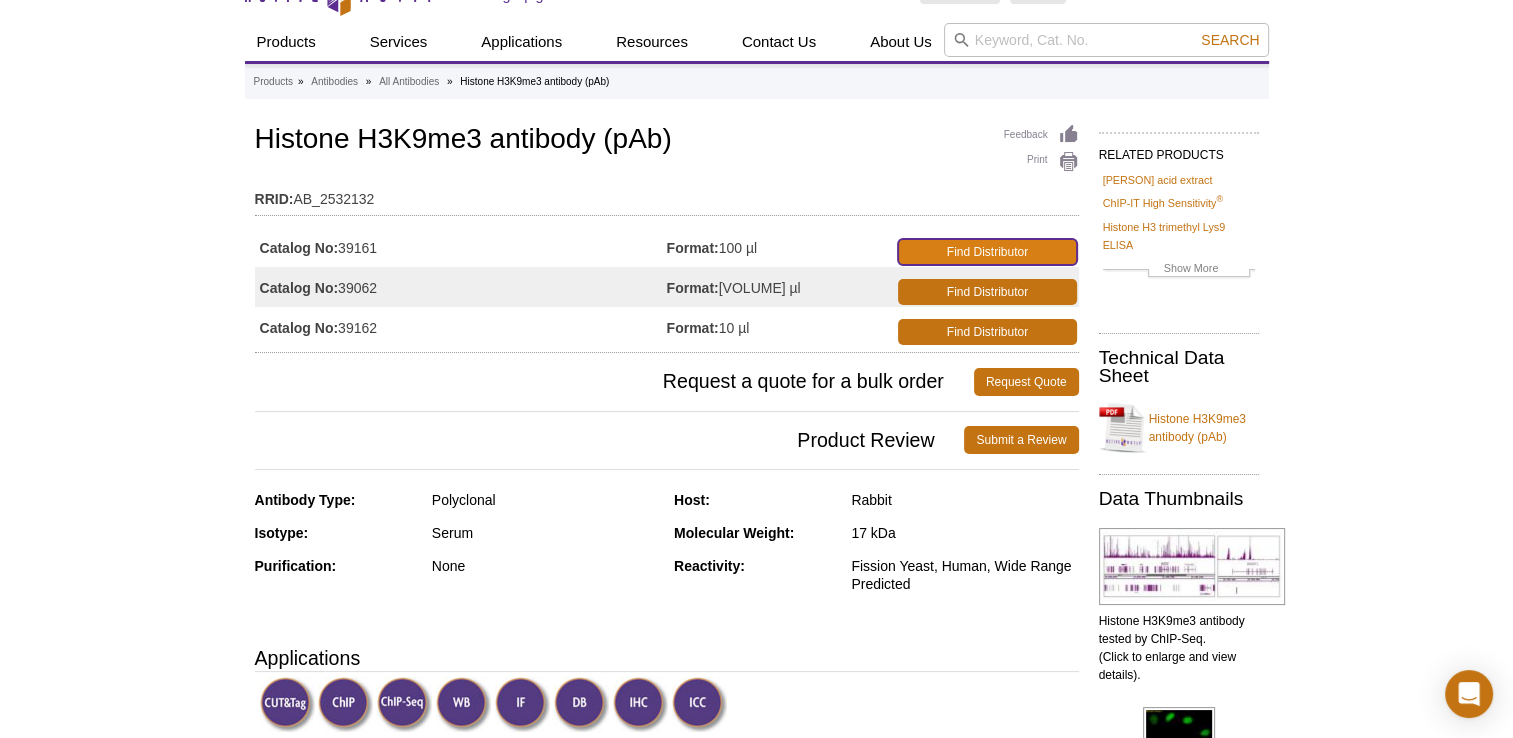 click on "Find Distributor" at bounding box center [987, 252] 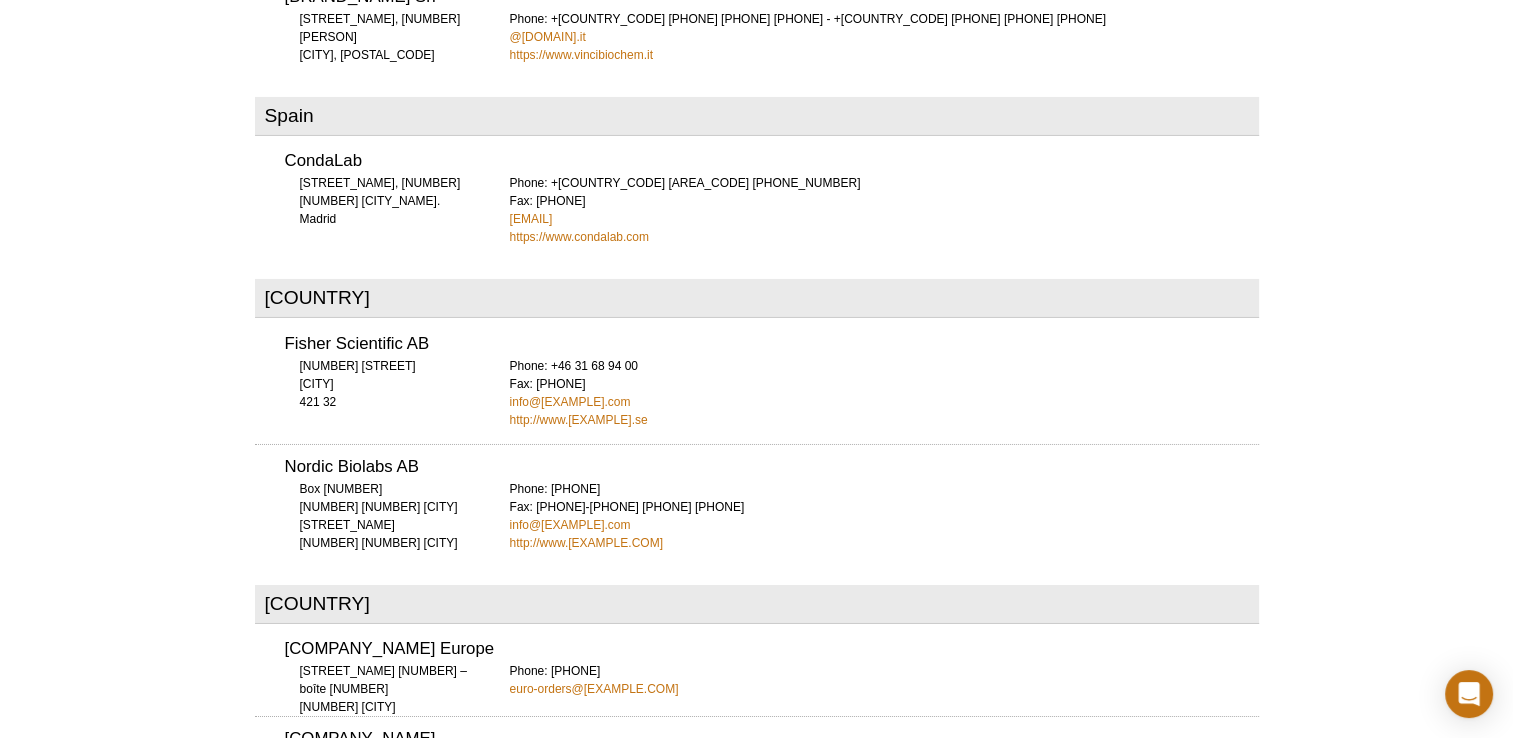 scroll, scrollTop: 6829, scrollLeft: 0, axis: vertical 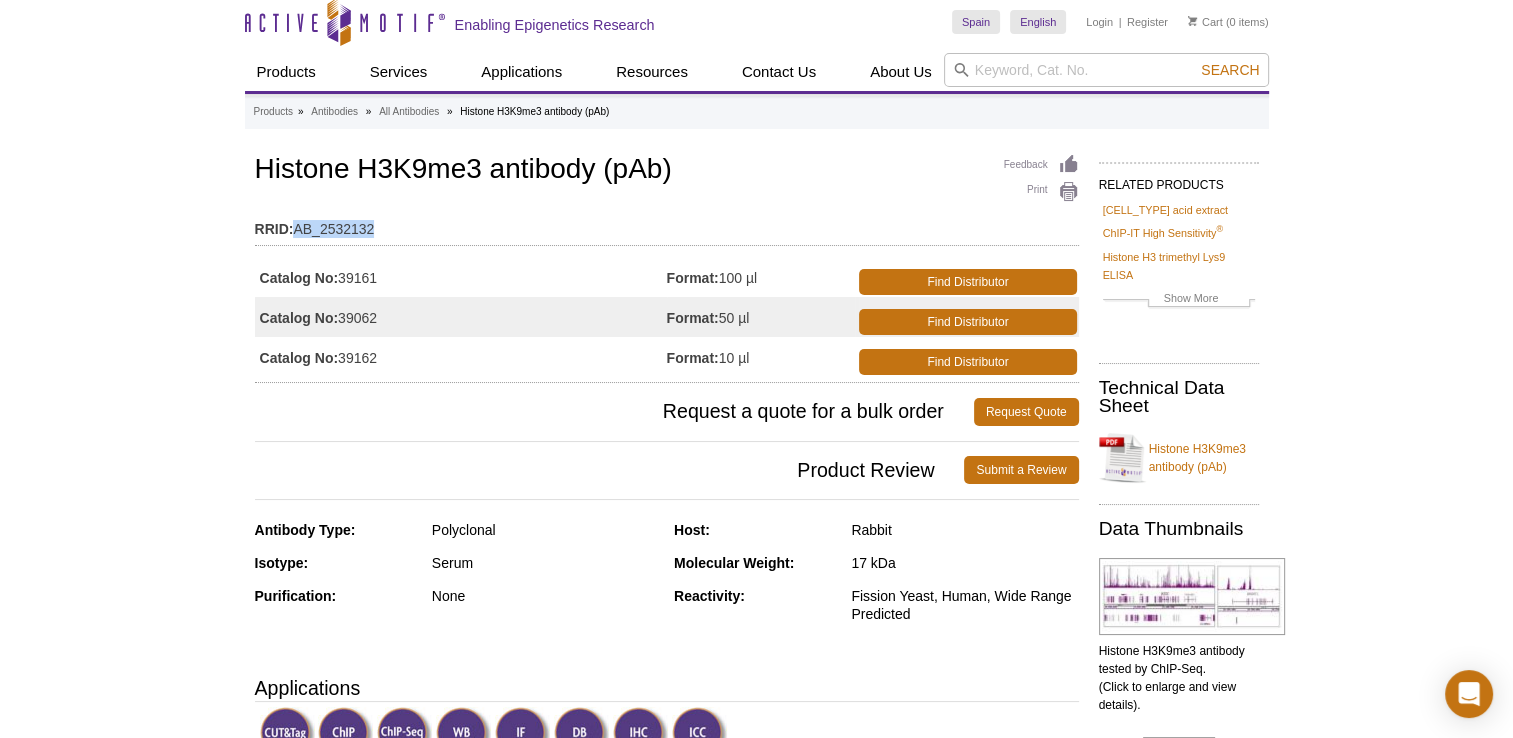 drag, startPoint x: 374, startPoint y: 226, endPoint x: 297, endPoint y: 225, distance: 77.00649 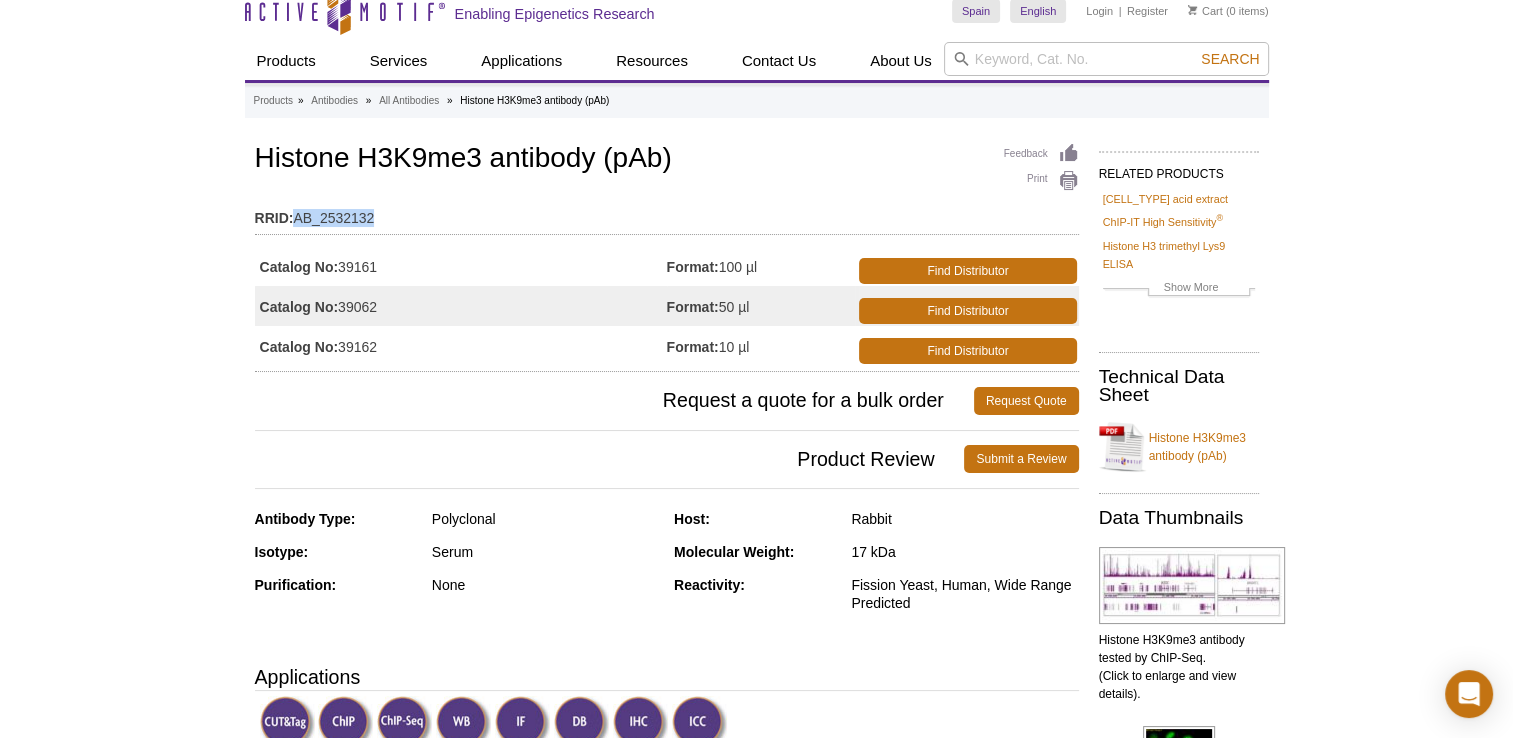 scroll, scrollTop: 8, scrollLeft: 0, axis: vertical 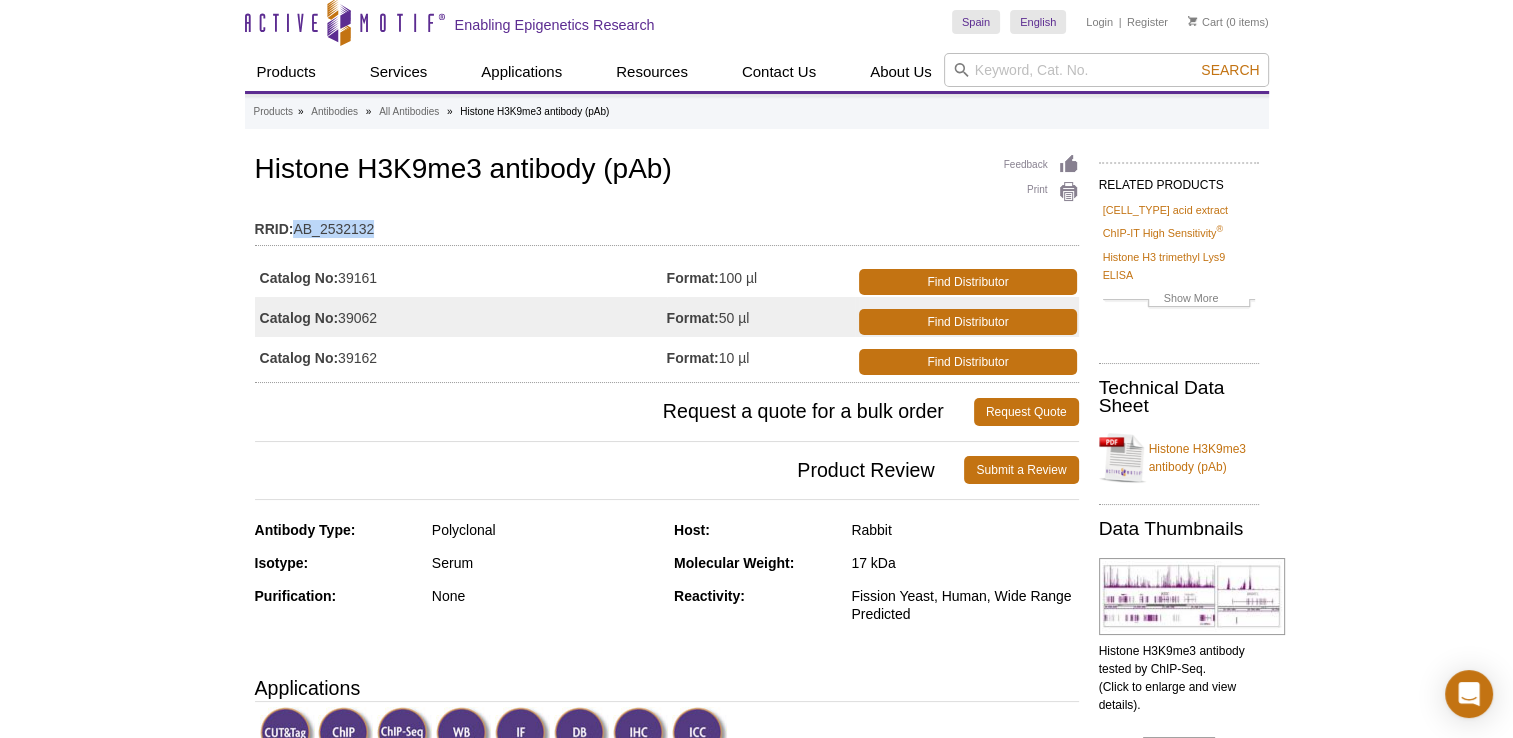 copy on "AB_2532132" 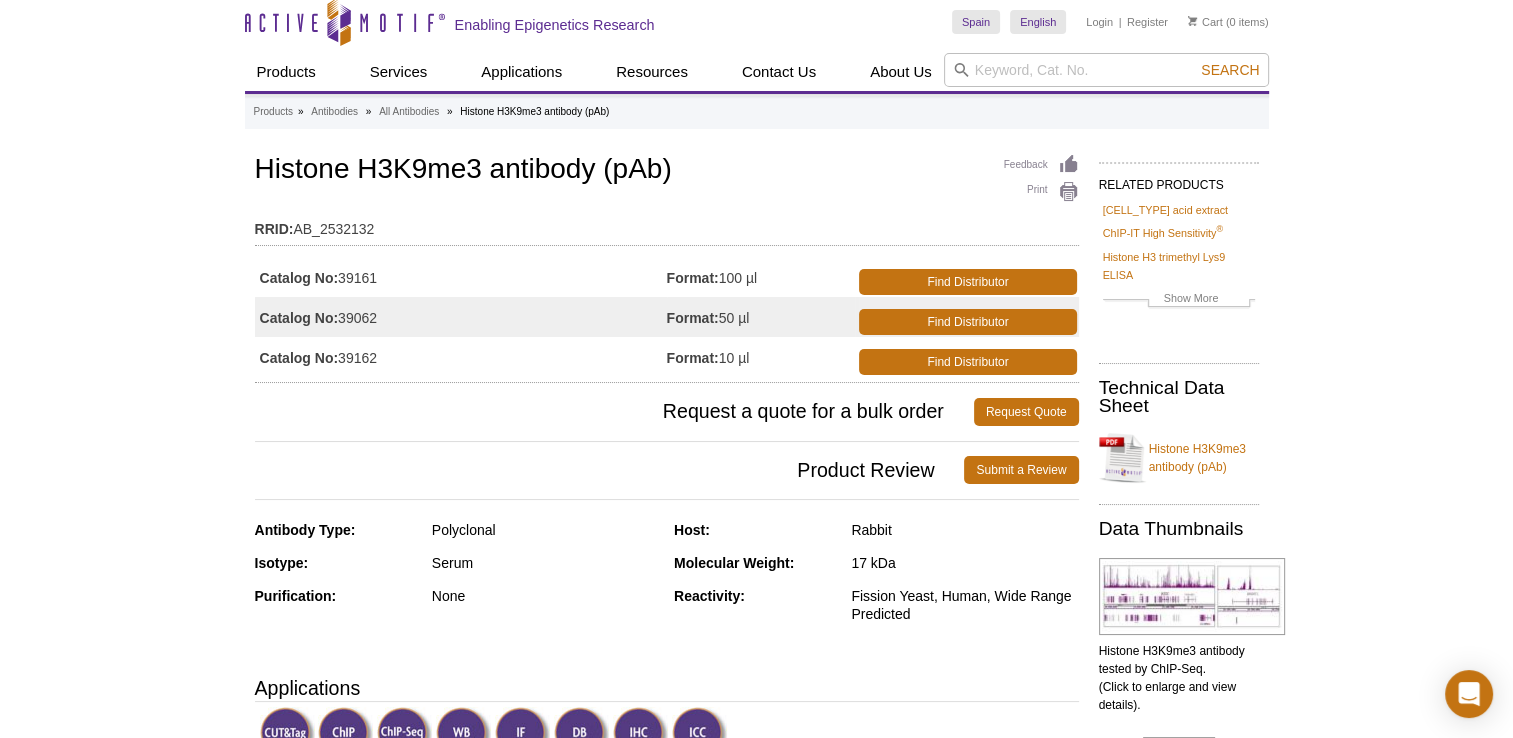 click on "Histone H3K9me3 antibody (pAb)" at bounding box center [667, 171] 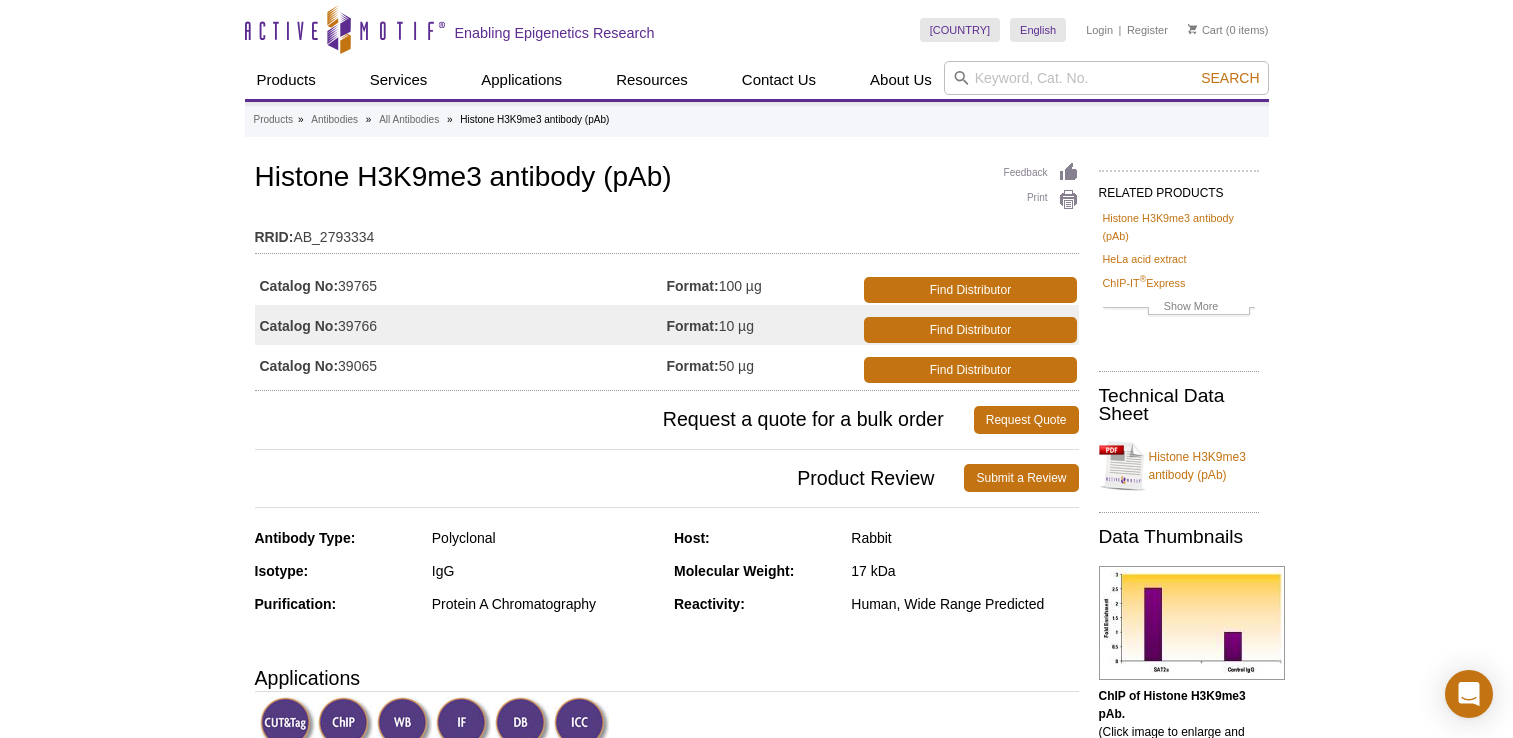 scroll, scrollTop: 0, scrollLeft: 0, axis: both 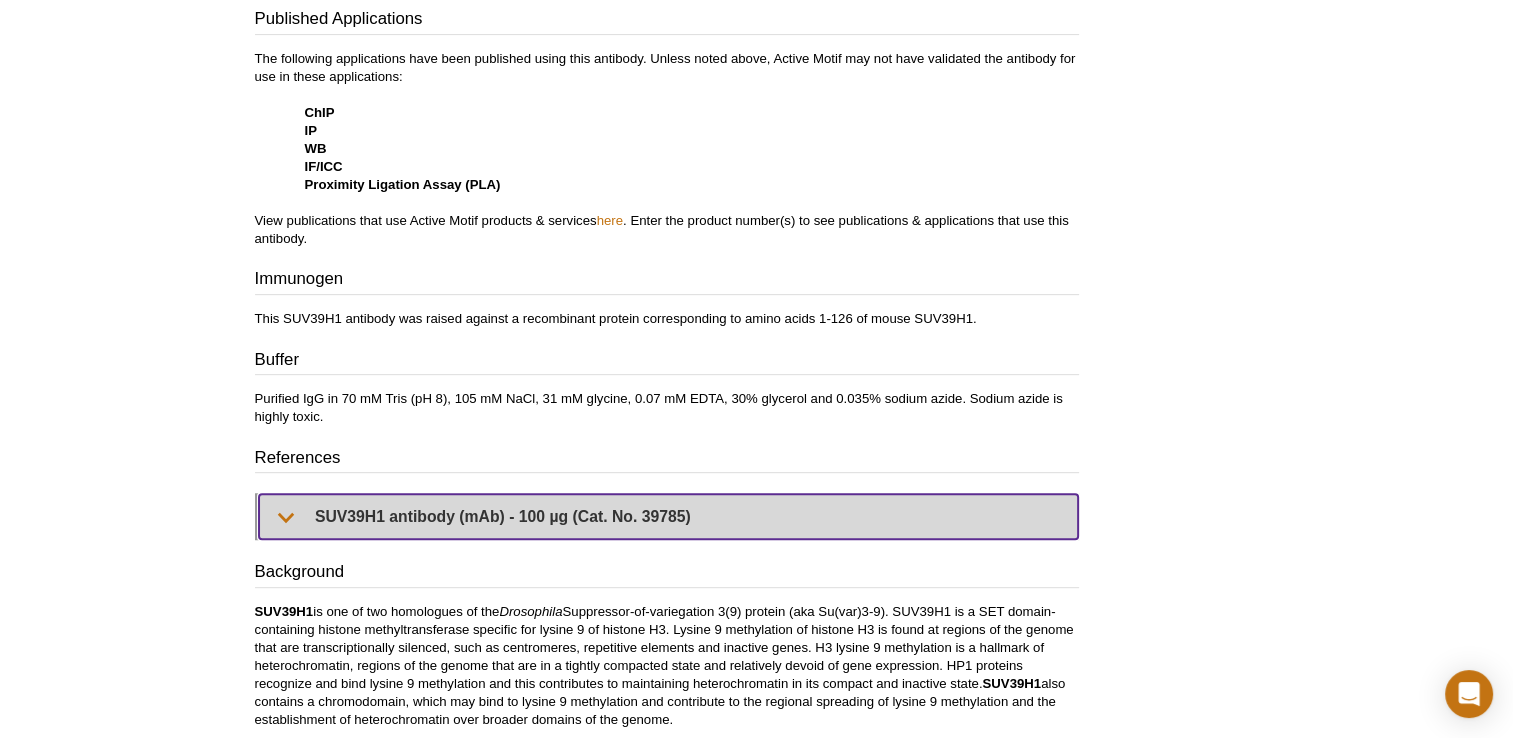 click on "SUV39H1 antibody (mAb) - 100 µg (Cat. No. 39785)" at bounding box center [668, 516] 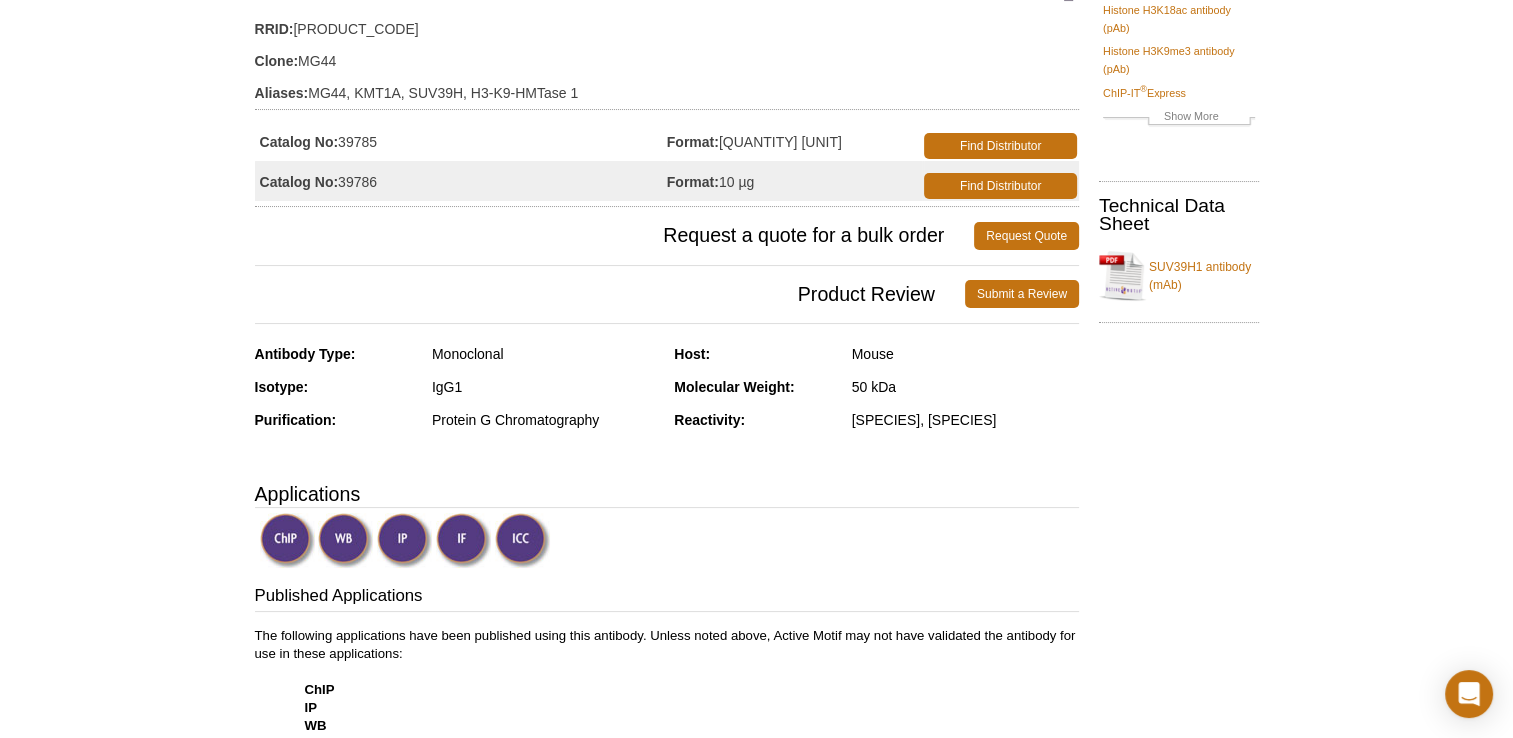 scroll, scrollTop: 0, scrollLeft: 0, axis: both 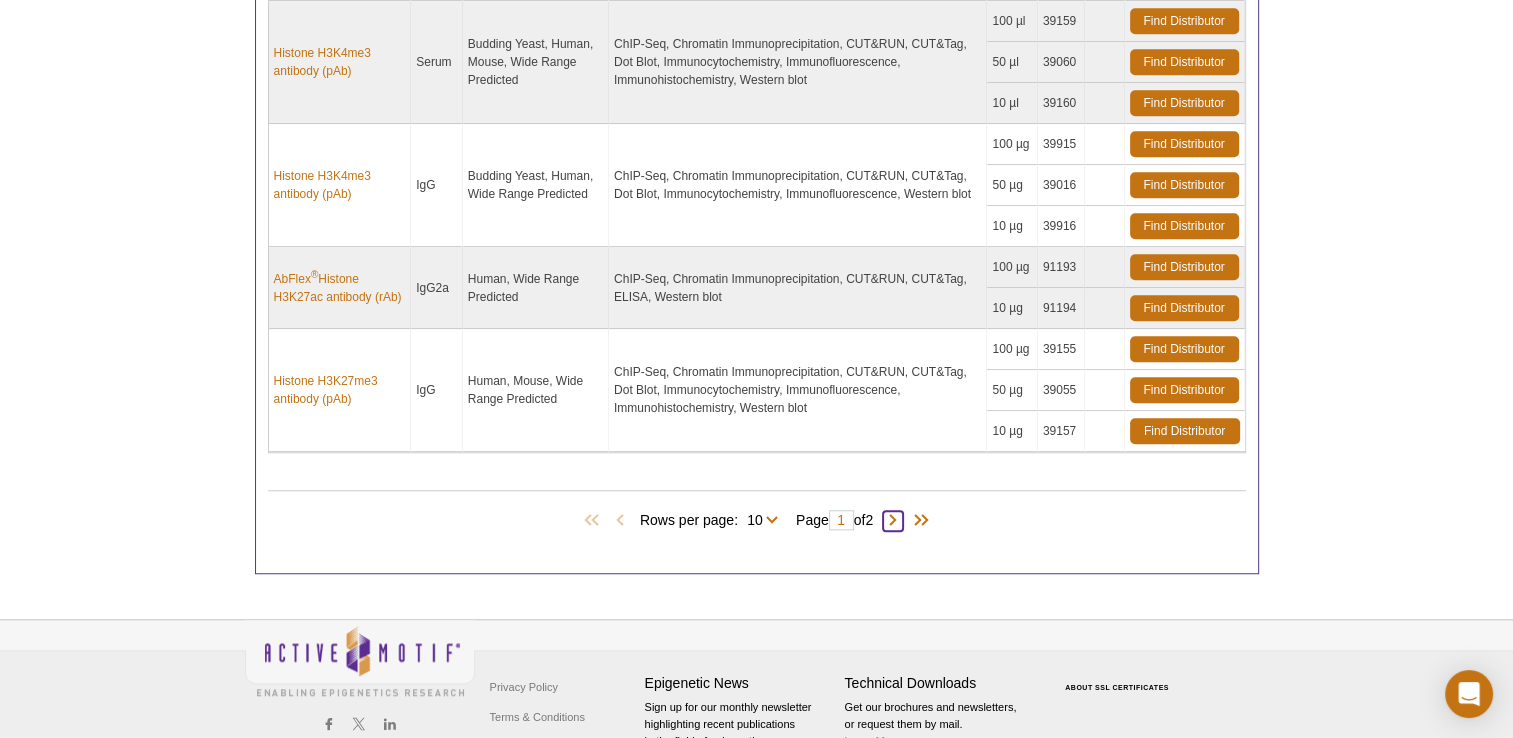 click at bounding box center [893, 521] 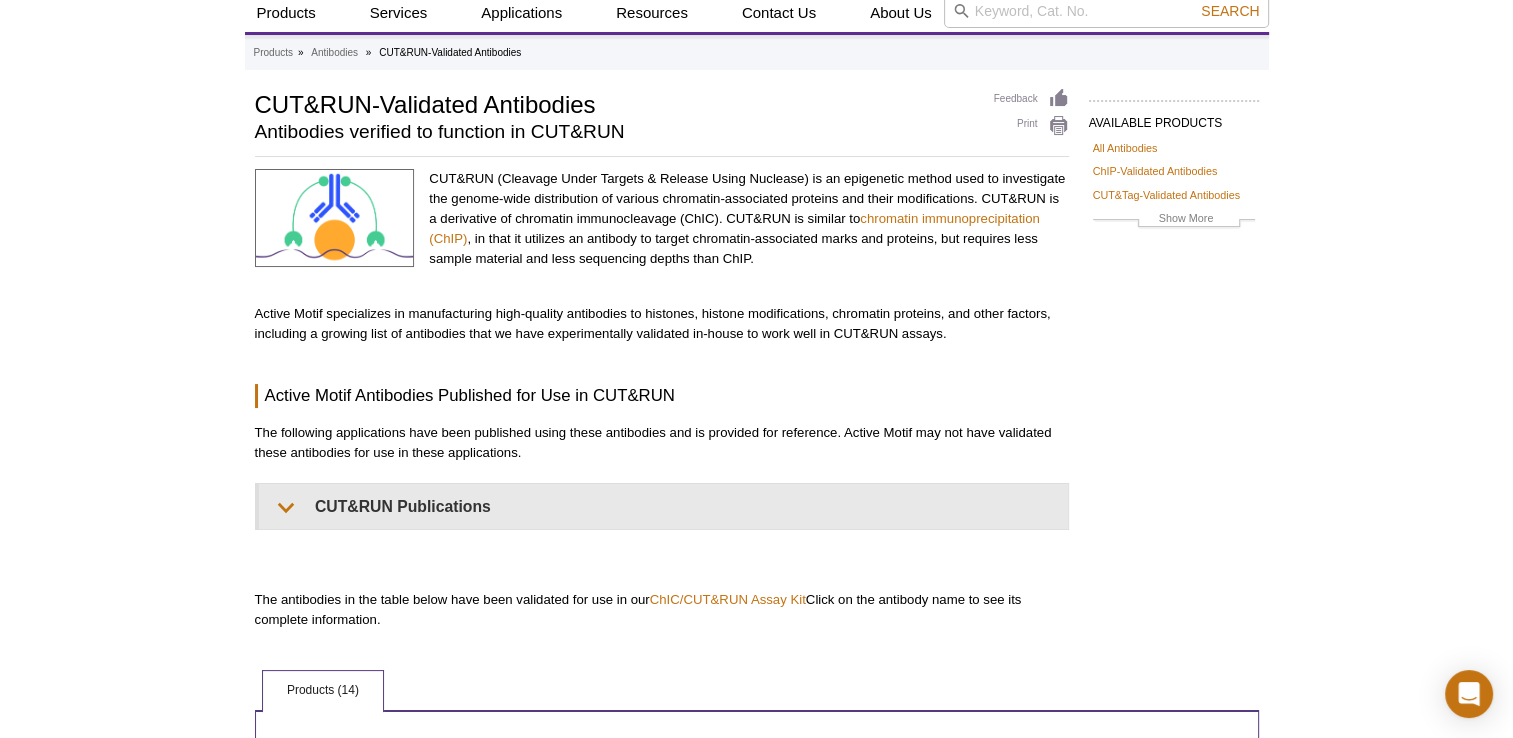 scroll, scrollTop: 0, scrollLeft: 0, axis: both 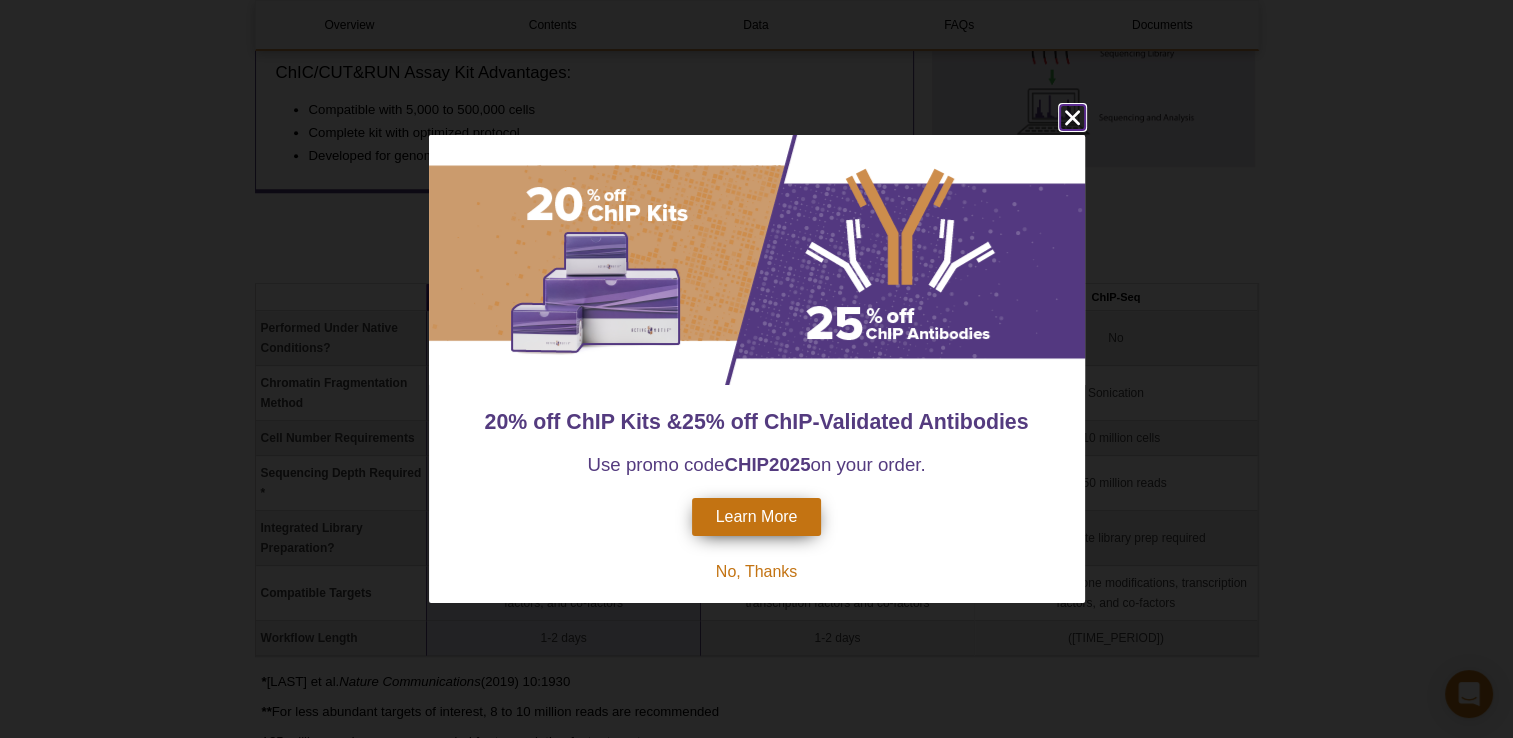 click at bounding box center [1071, 117] 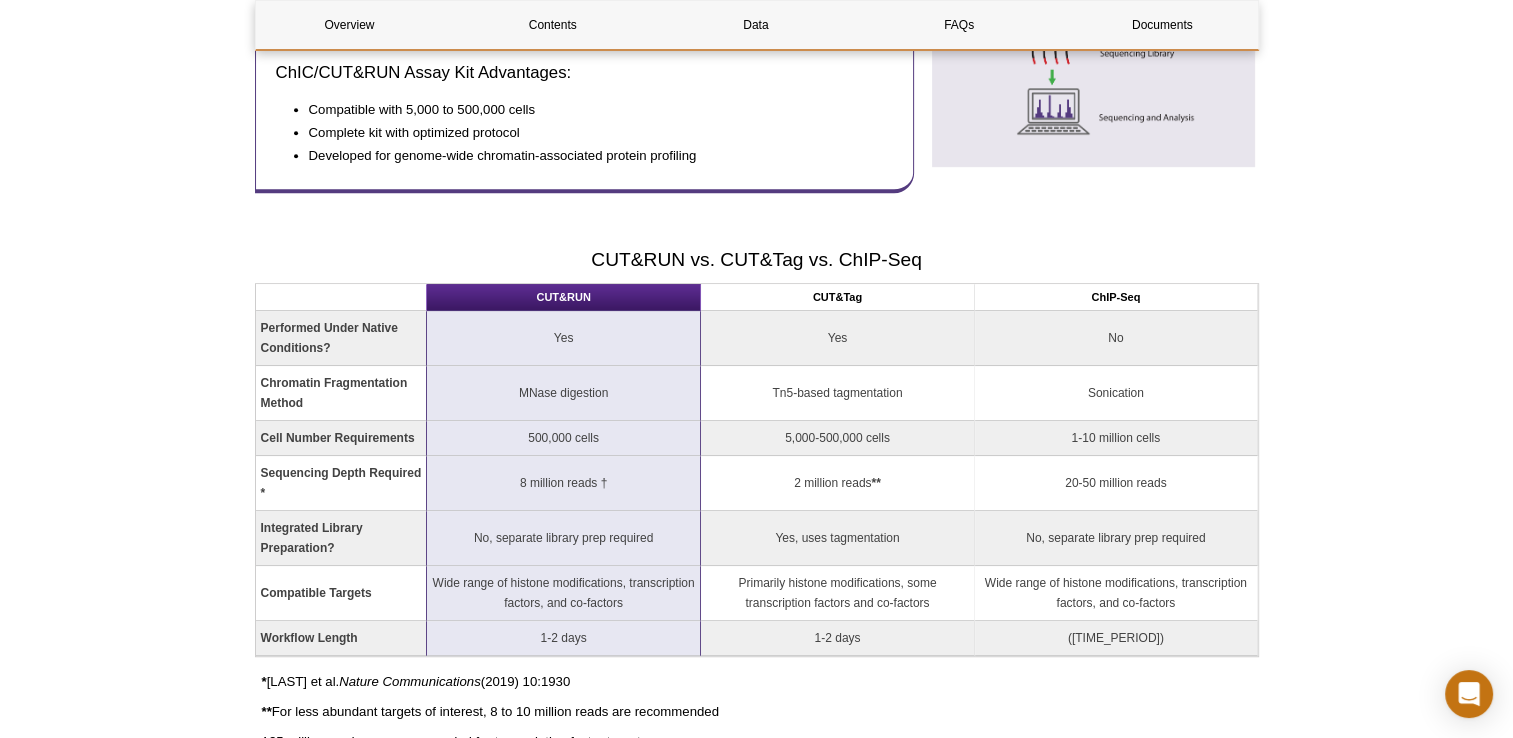 click on "Active Motif Logo
Enabling Epigenetics Research
0
Search
Skip to content
Active Motif Logo
Enabling Epigenetics Research
Spain
Australia
Austria
Belgium
Brazil
Canada
China" at bounding box center [756, 1581] 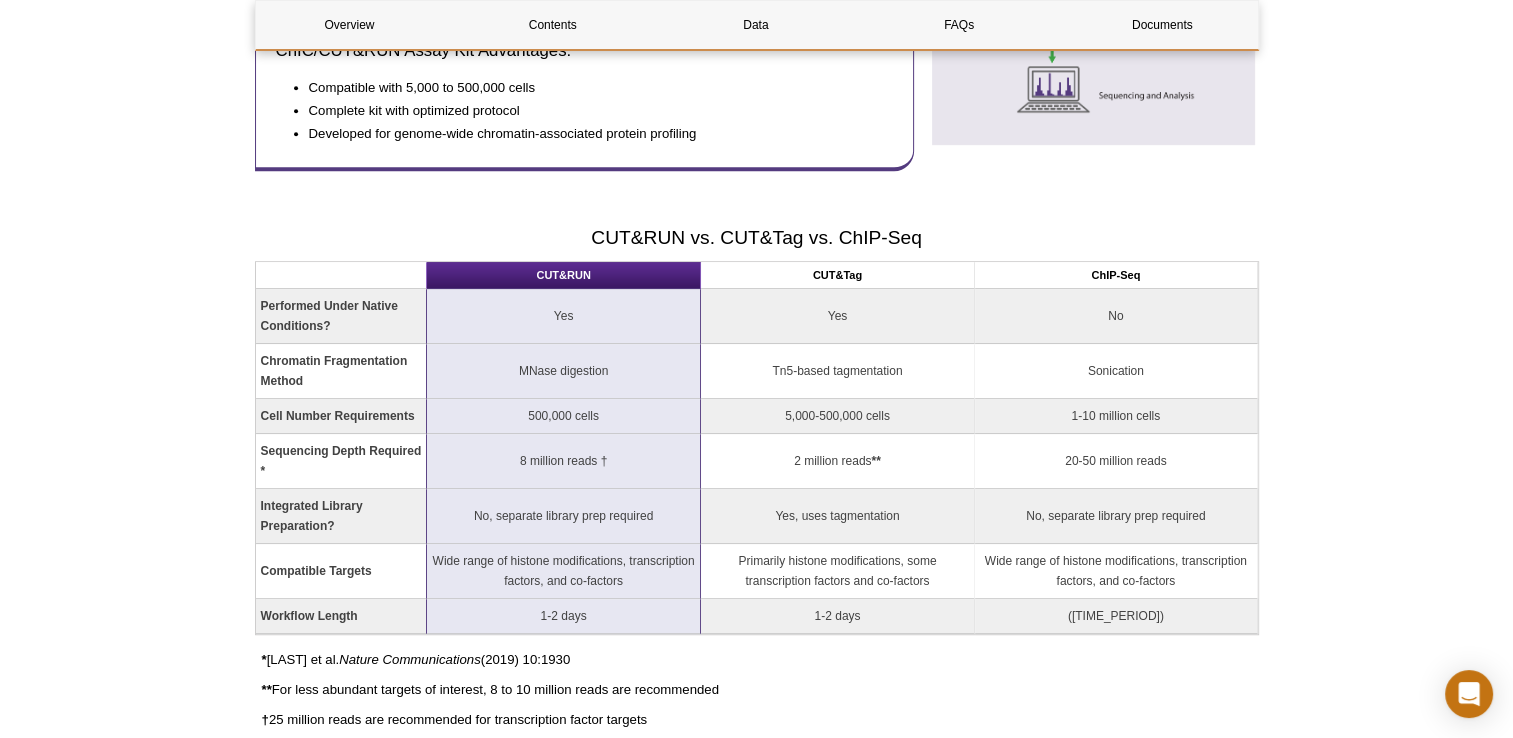 scroll, scrollTop: 1276, scrollLeft: 0, axis: vertical 